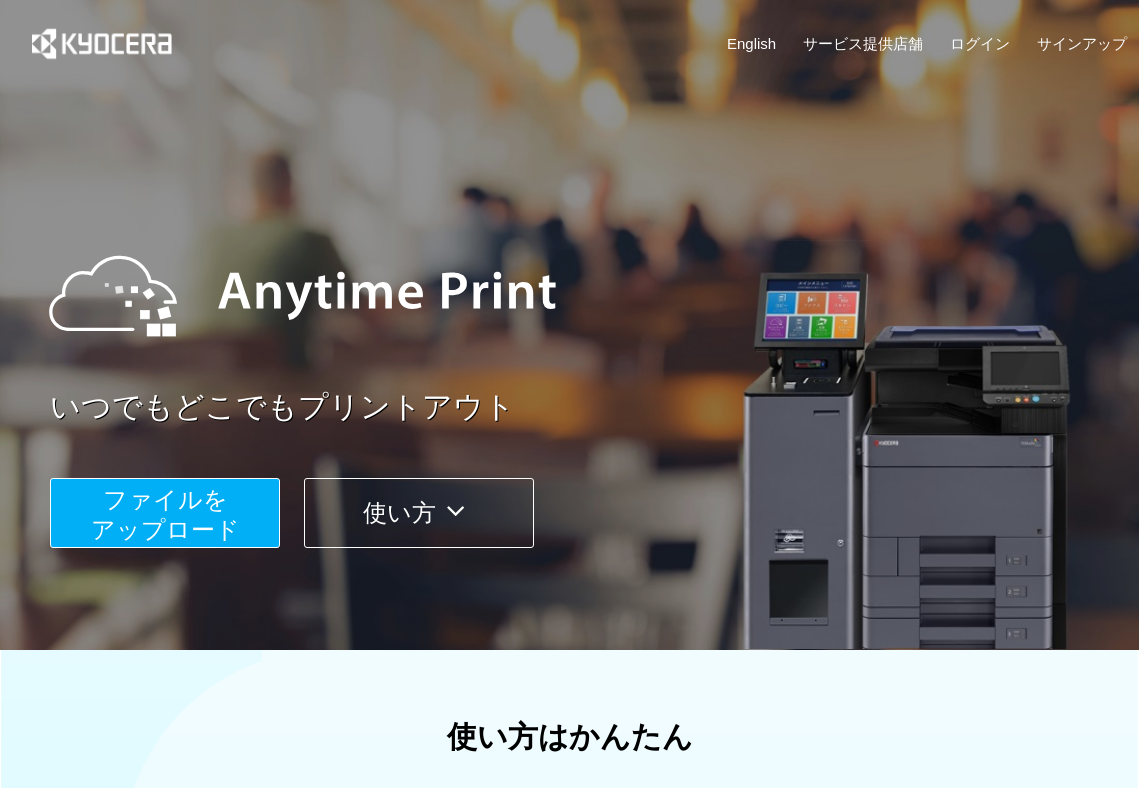 scroll, scrollTop: 0, scrollLeft: 0, axis: both 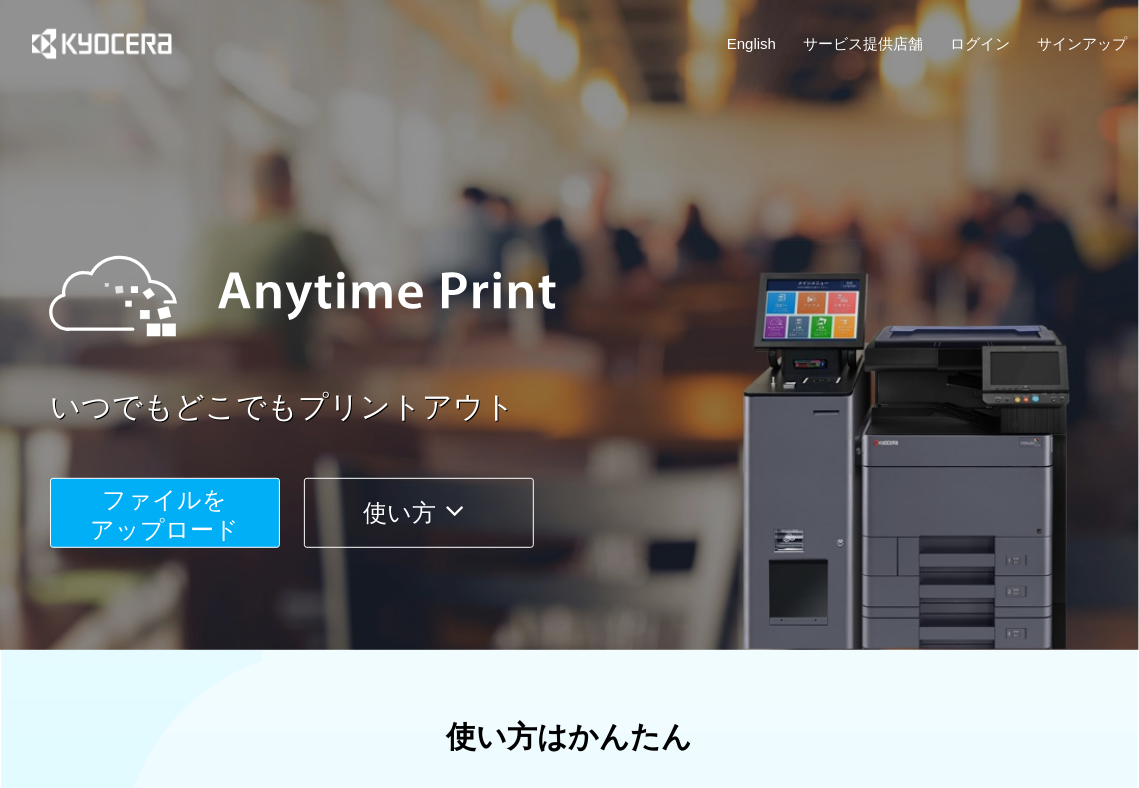 click on "ファイルを ​​アップロード" at bounding box center [165, 514] 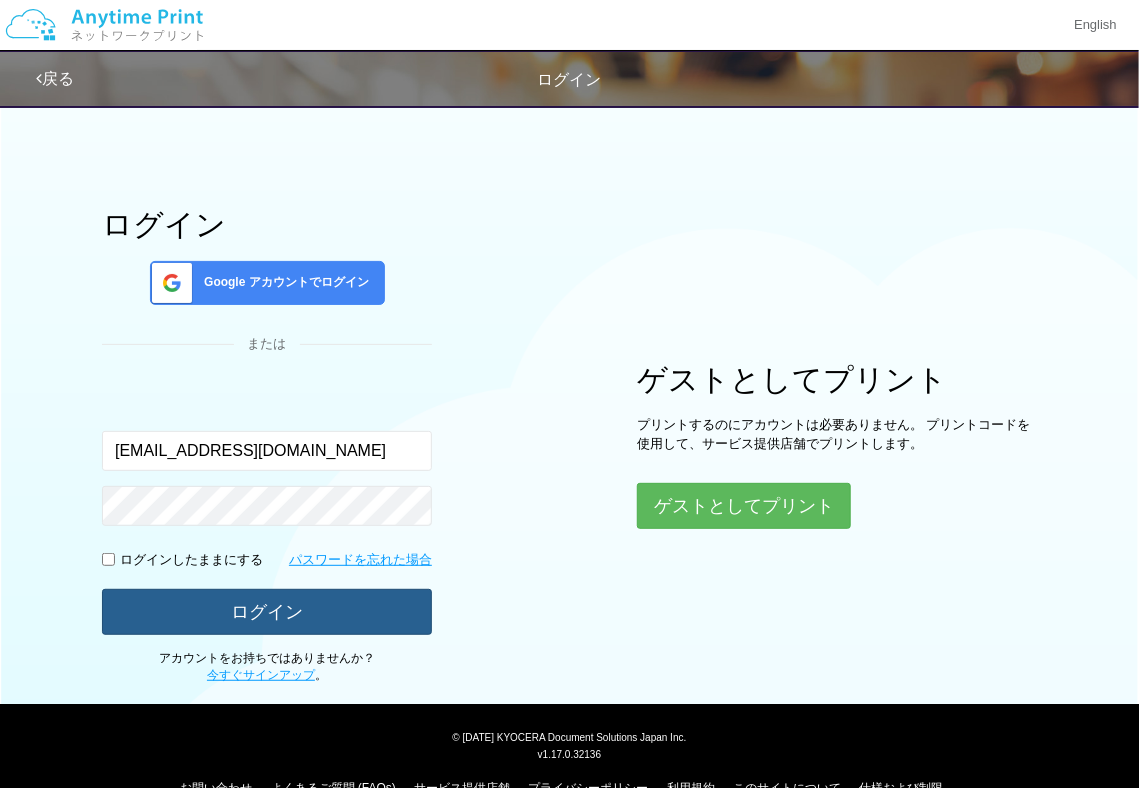 type on "[EMAIL_ADDRESS][DOMAIN_NAME]" 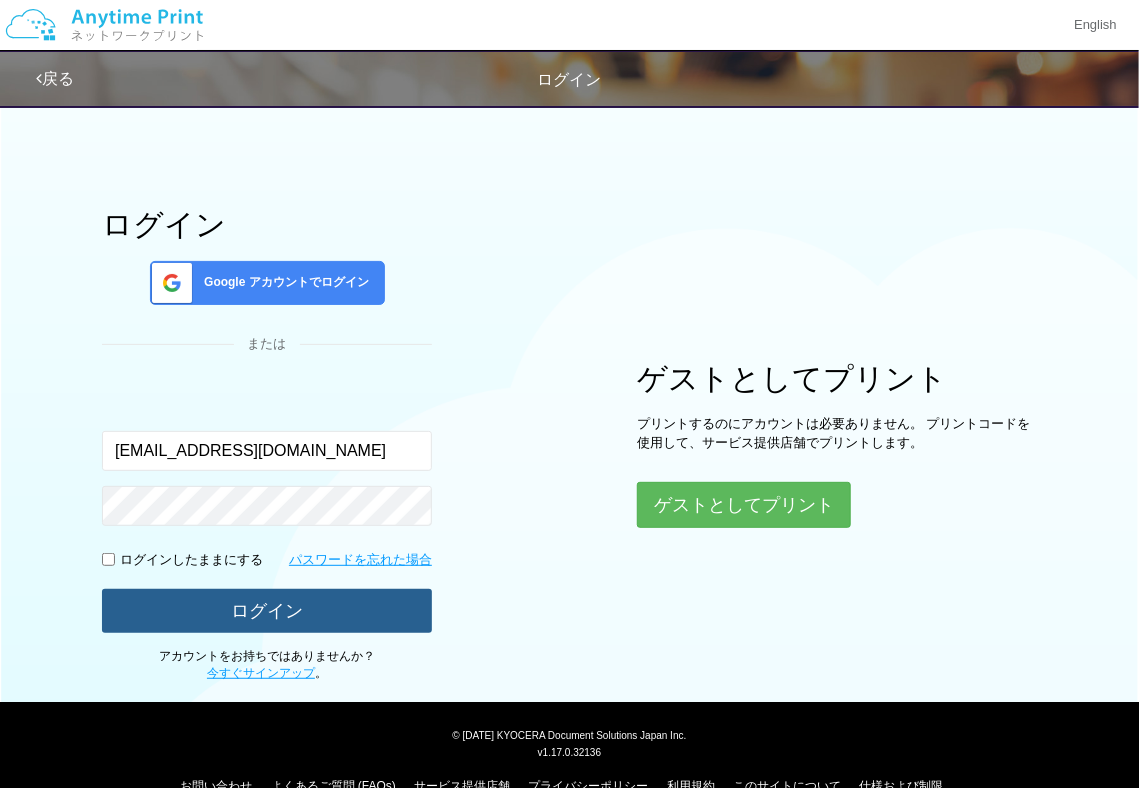 click on "ログイン" at bounding box center [267, 611] 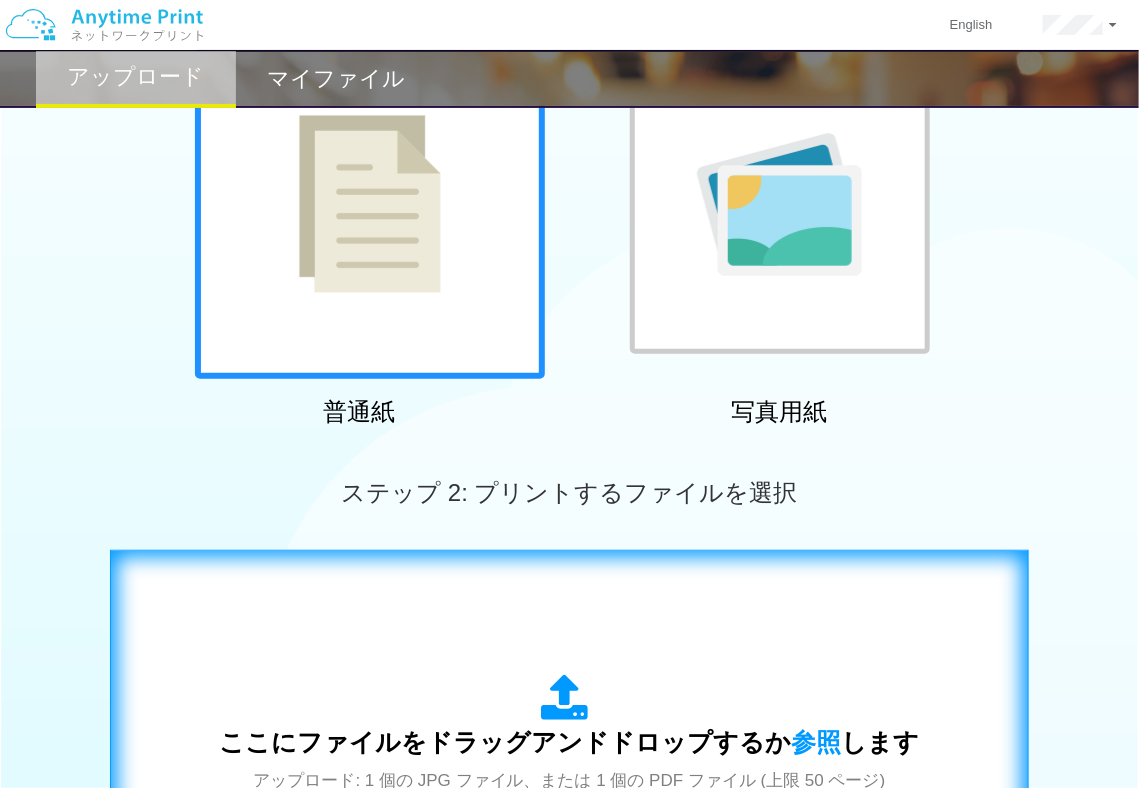 scroll, scrollTop: 445, scrollLeft: 0, axis: vertical 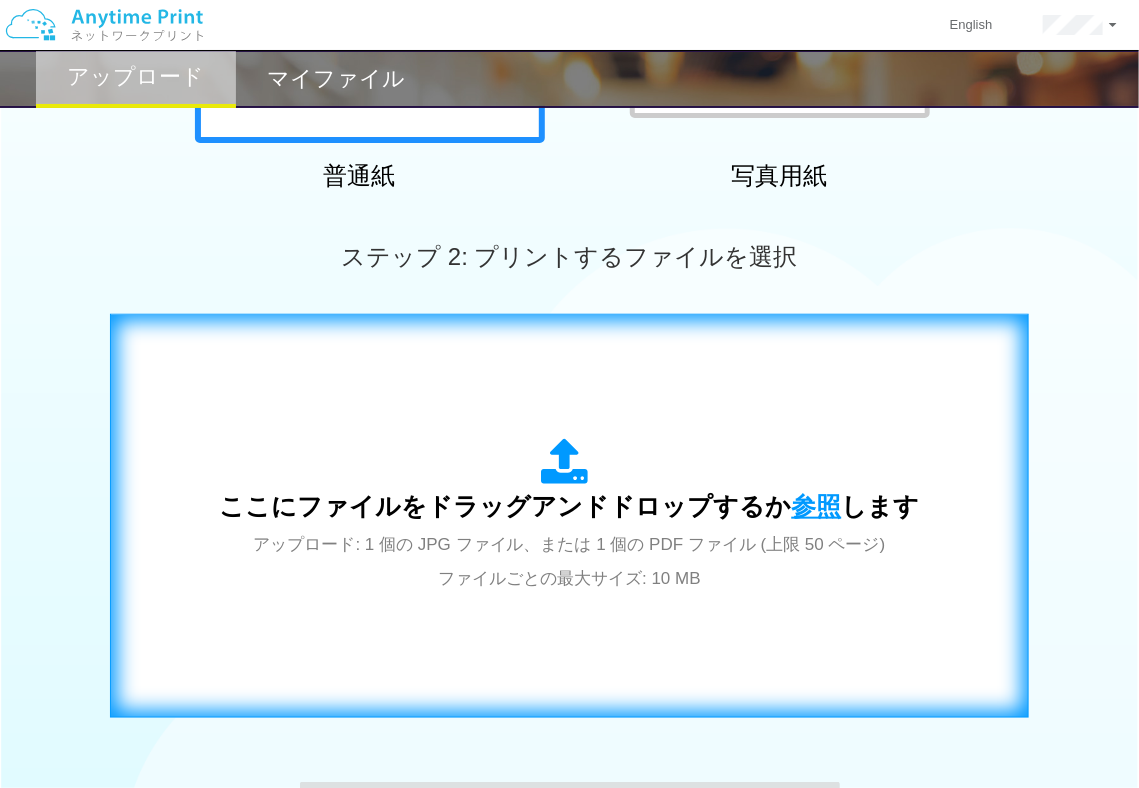 click on "参照" at bounding box center [817, 506] 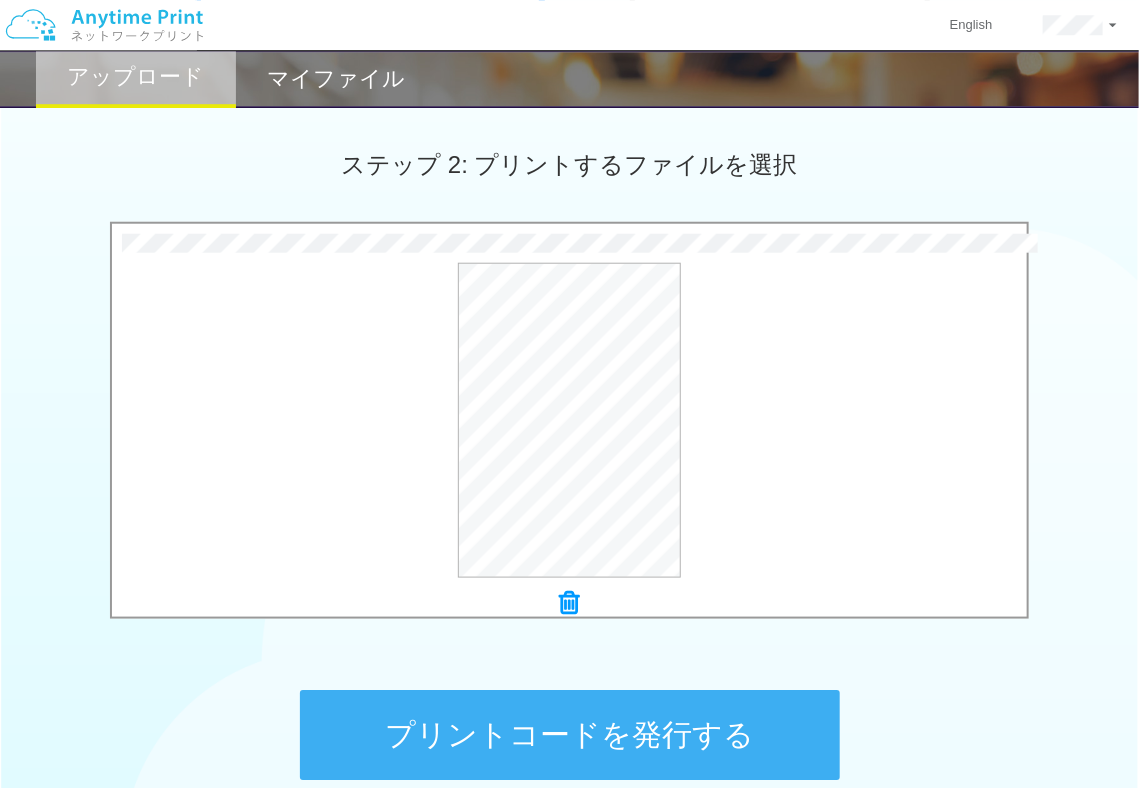 scroll, scrollTop: 594, scrollLeft: 0, axis: vertical 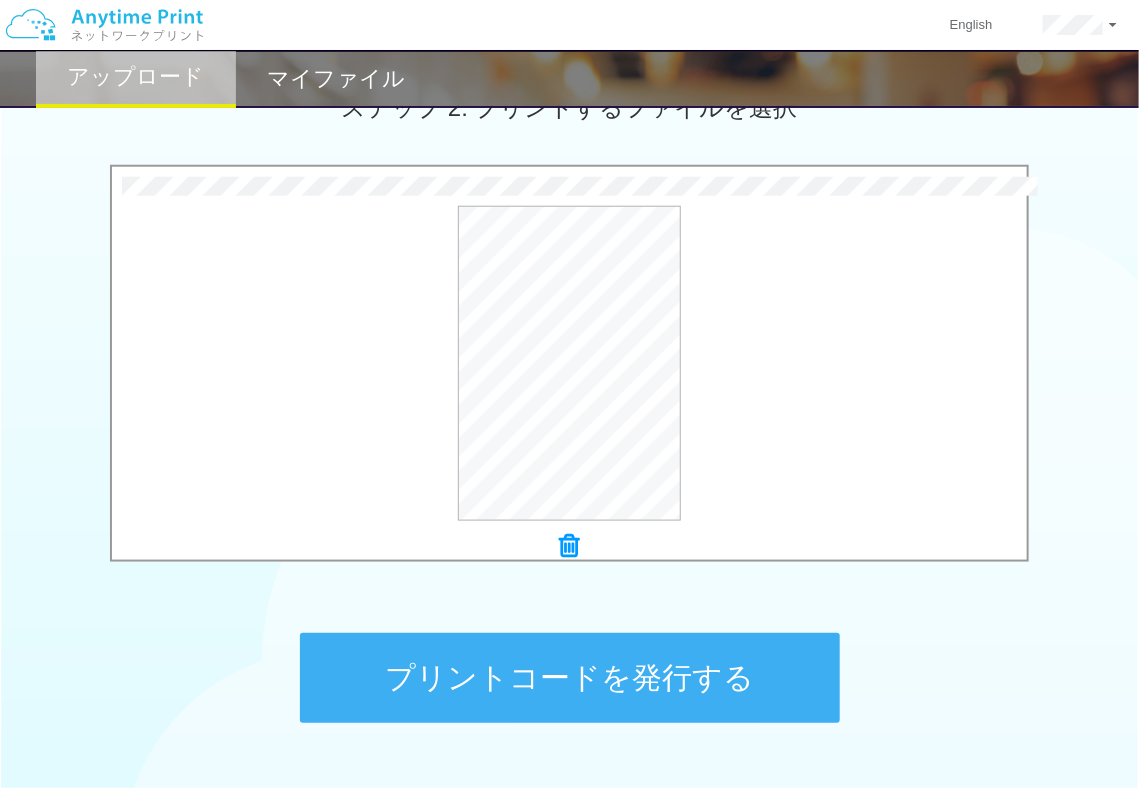 click on "プリントコードを発行する" at bounding box center (570, 678) 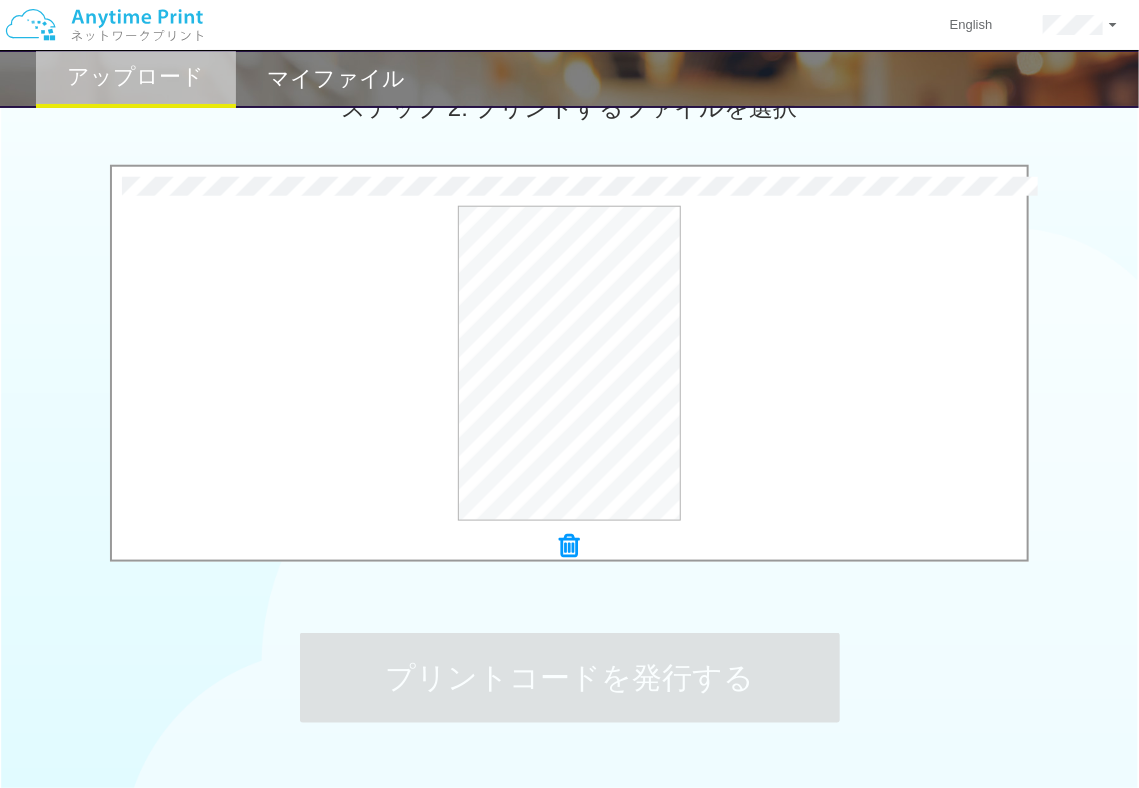 scroll, scrollTop: 0, scrollLeft: 0, axis: both 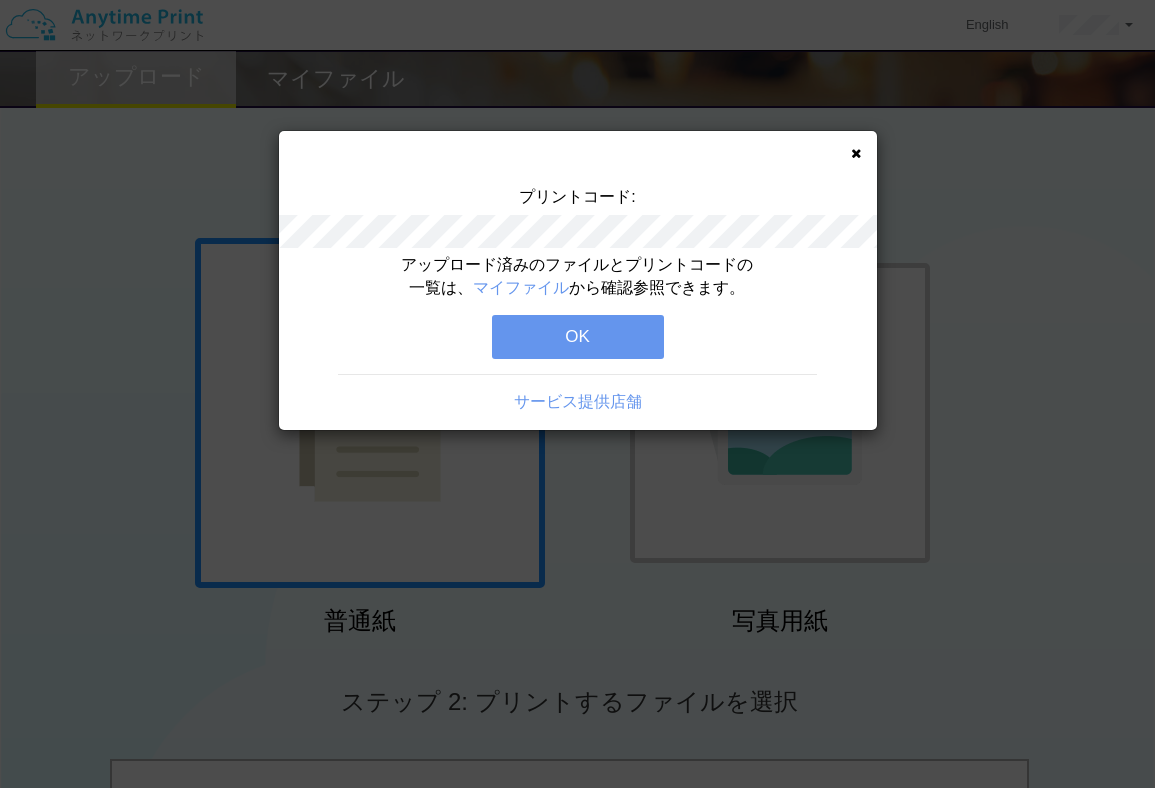 click on "プリントコード:" at bounding box center (578, 220) 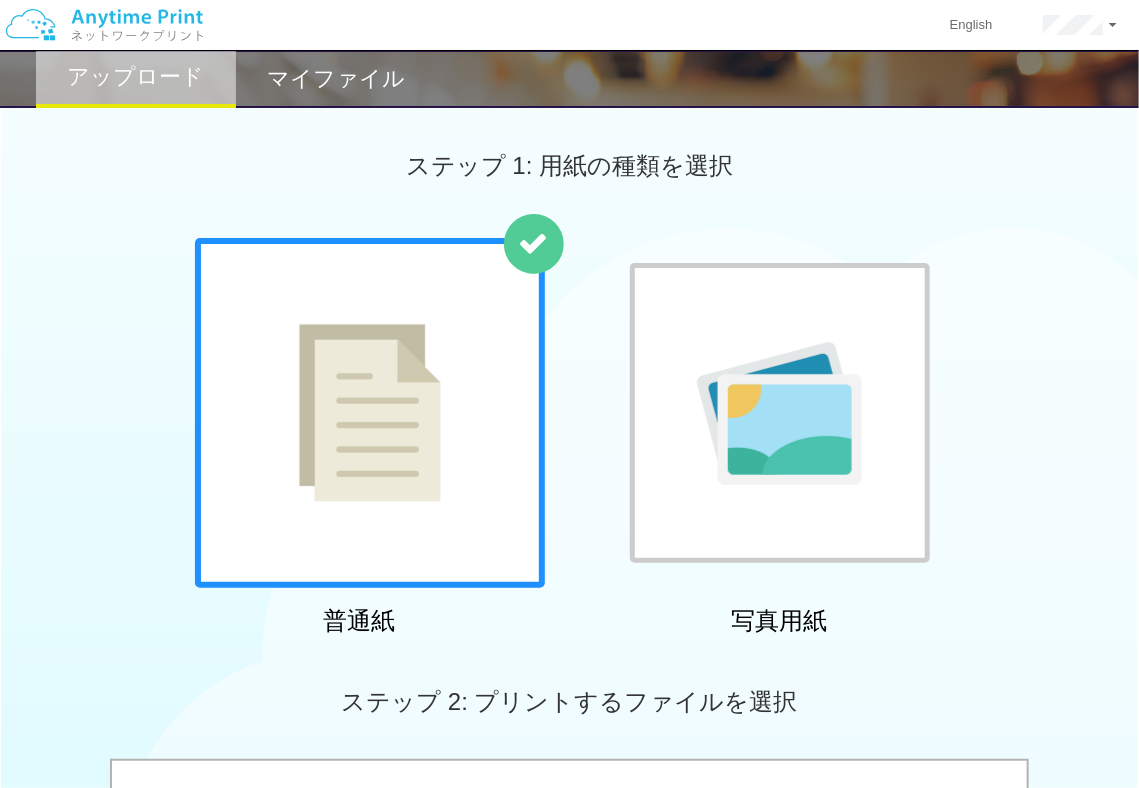 click at bounding box center (780, 413) 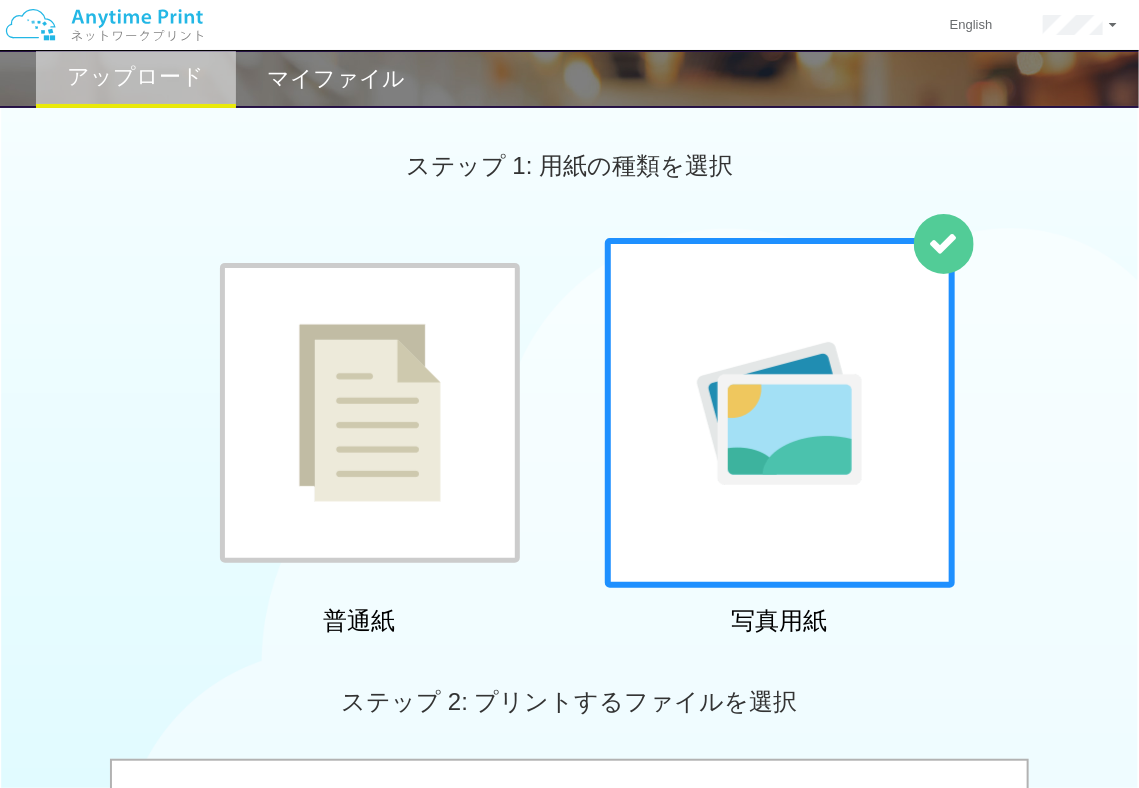 click at bounding box center (370, 413) 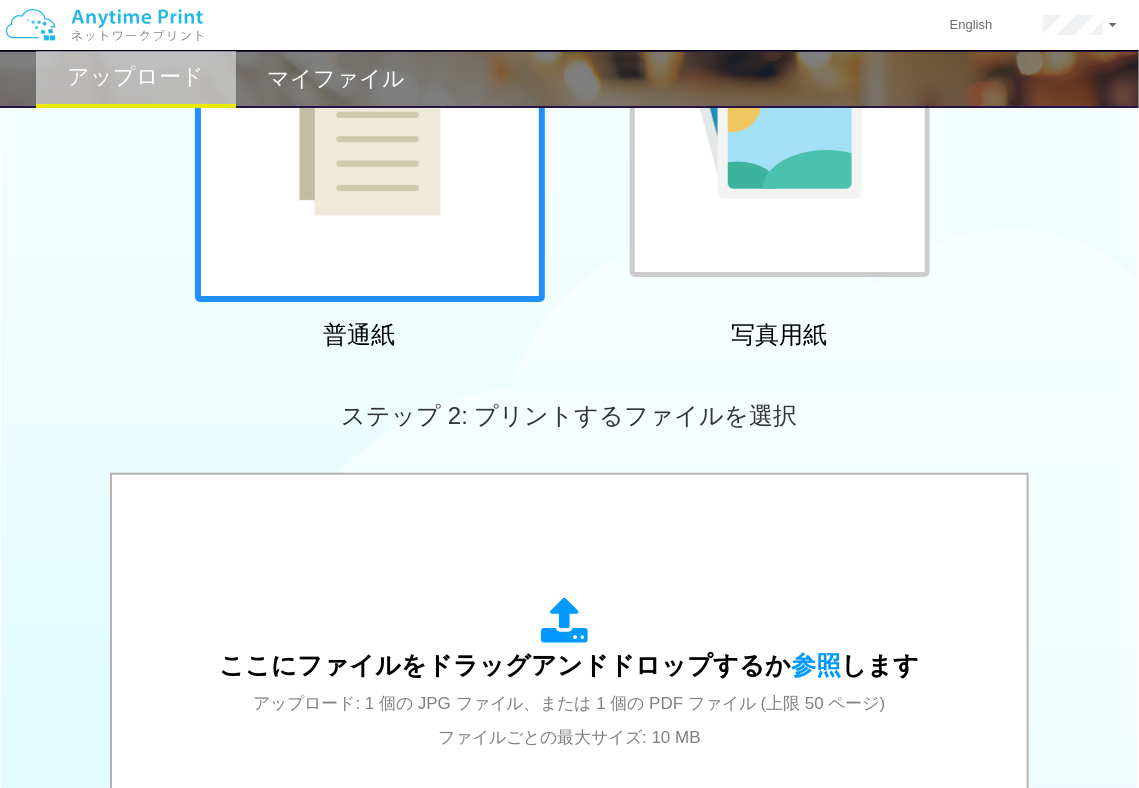 scroll, scrollTop: 0, scrollLeft: 0, axis: both 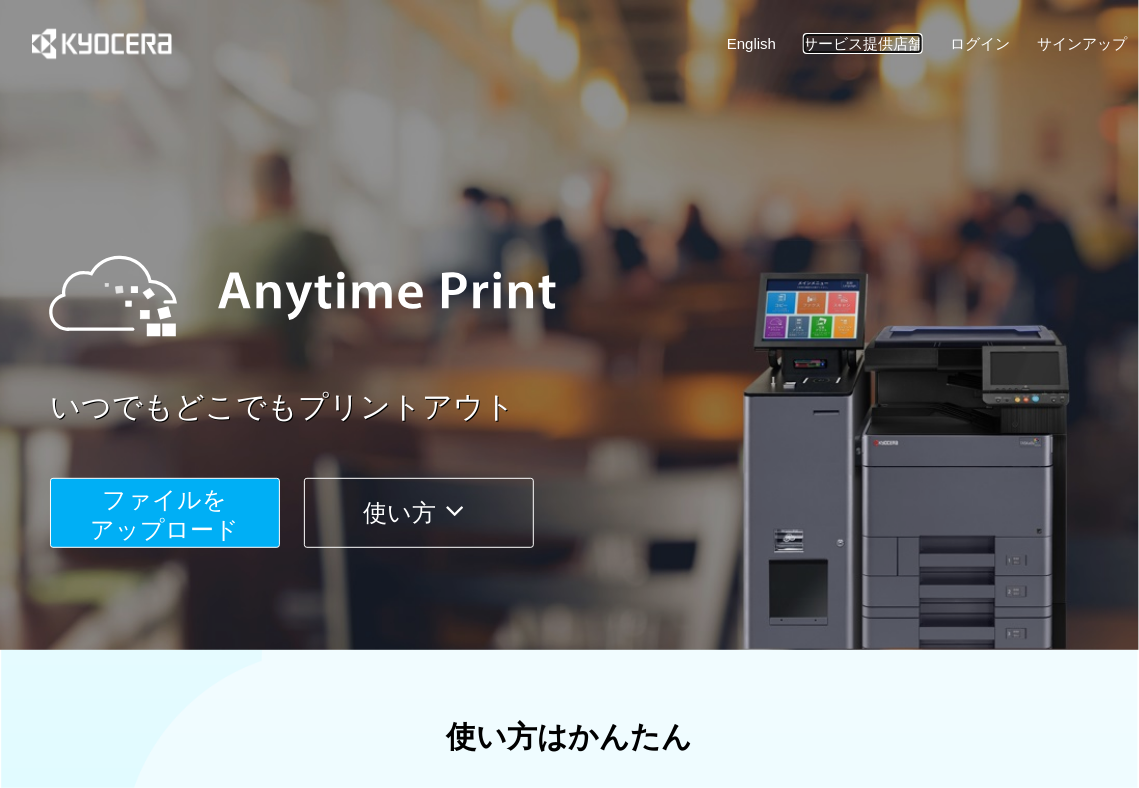 click on "サービス提供店舗" at bounding box center [863, 43] 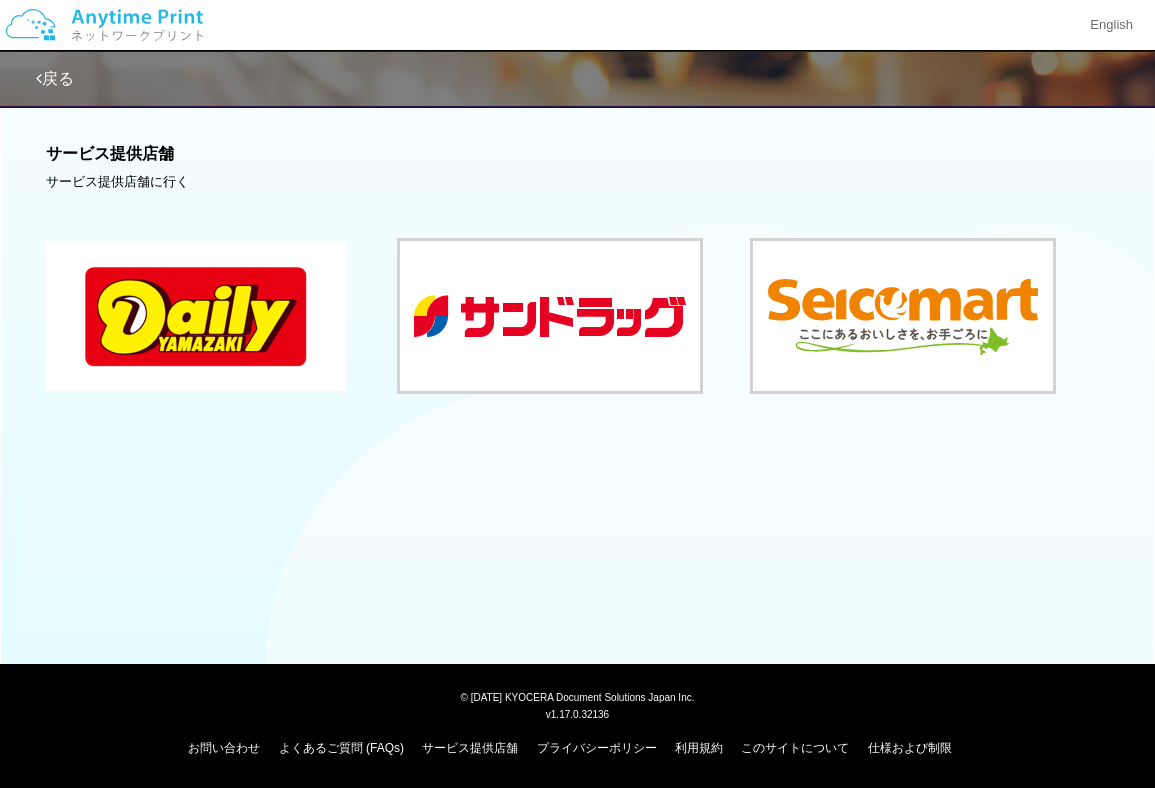 click at bounding box center (196, 316) 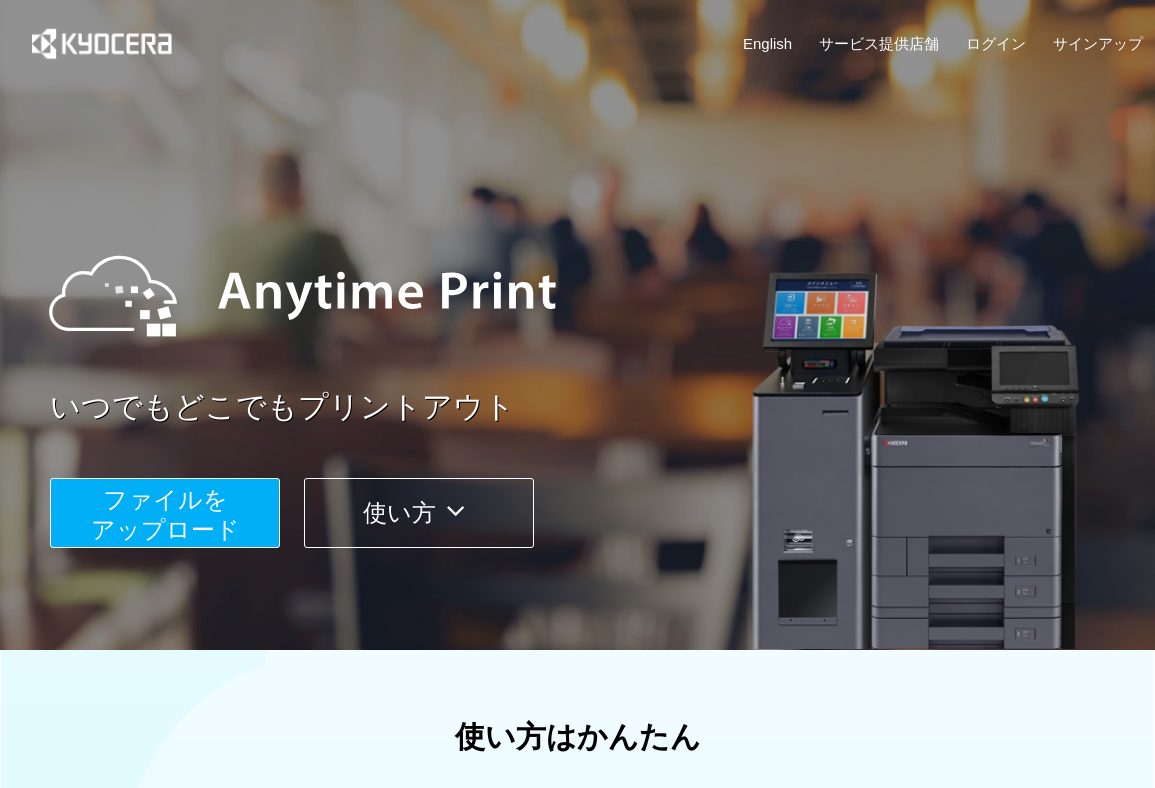 scroll, scrollTop: 0, scrollLeft: 0, axis: both 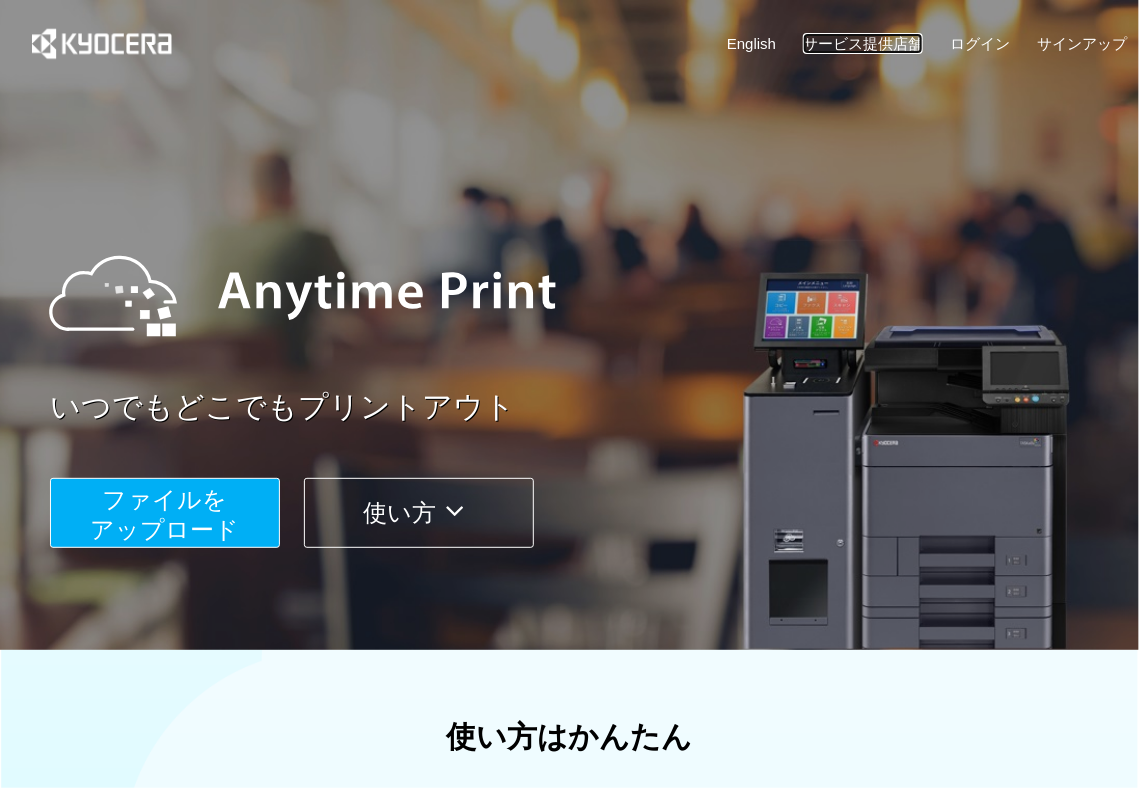 click on "サービス提供店舗" at bounding box center [863, 43] 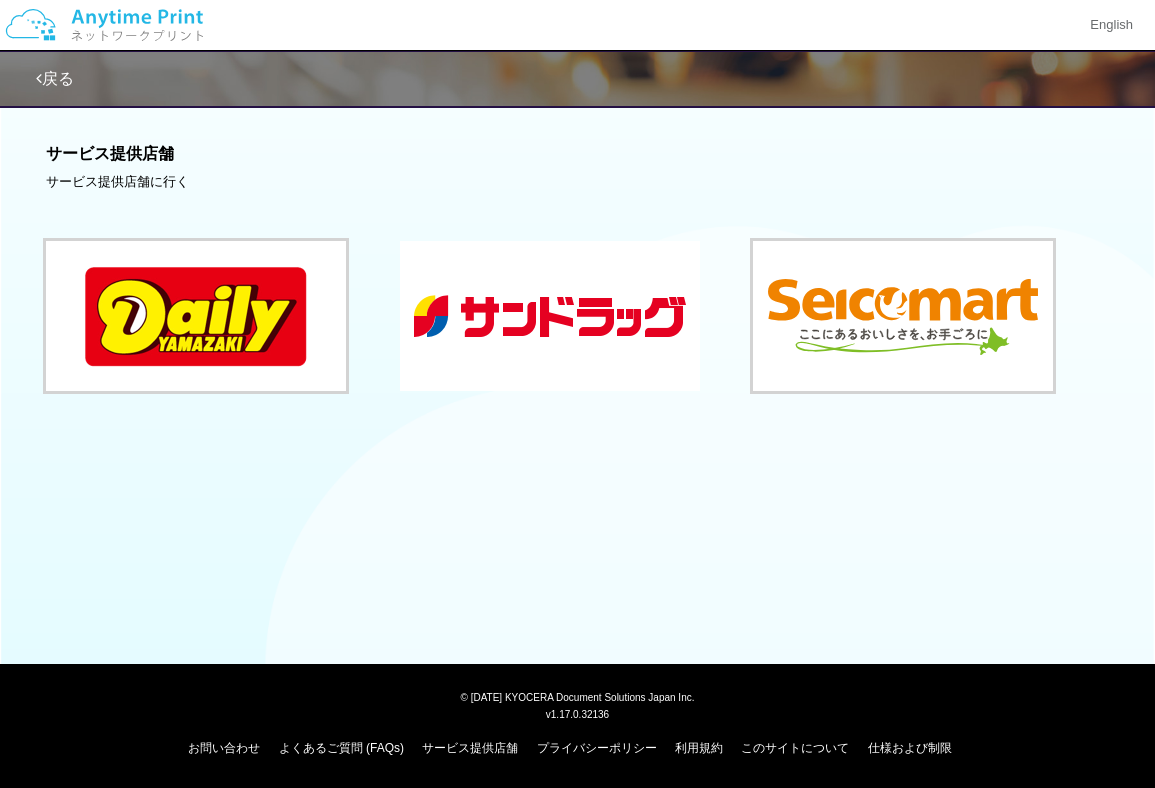 click at bounding box center (550, 316) 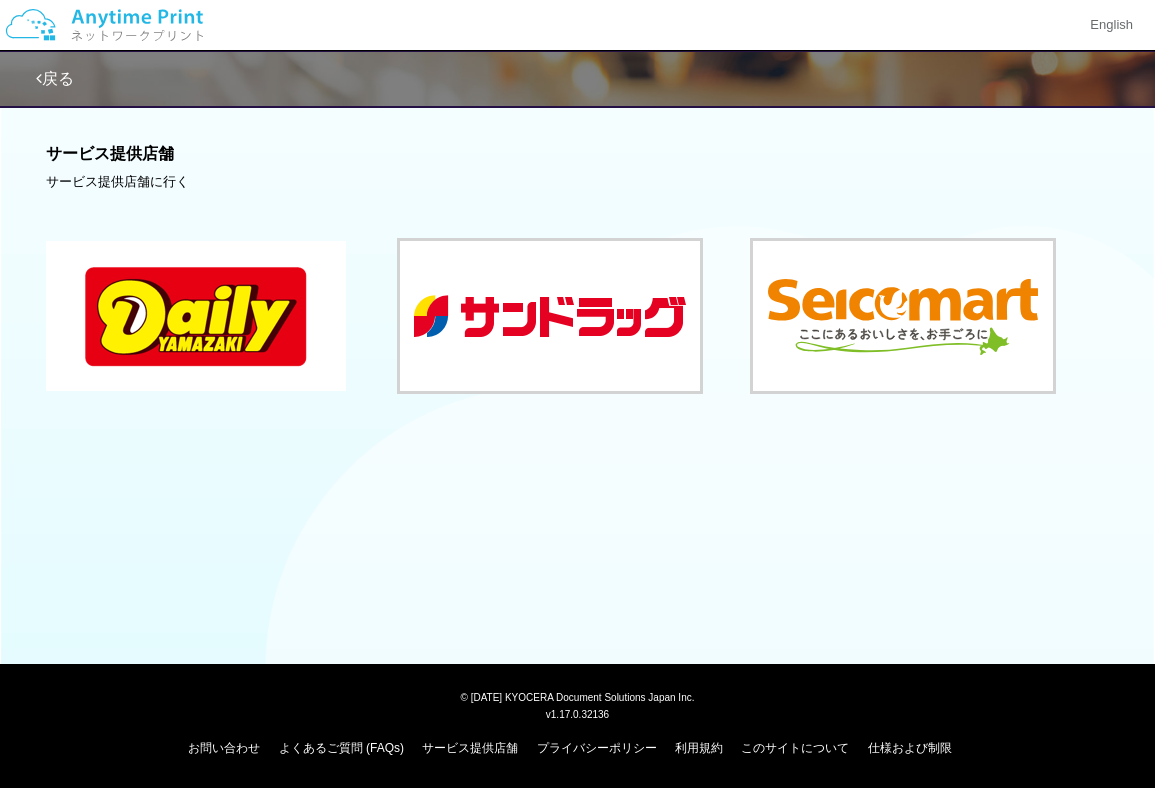 click at bounding box center [196, 316] 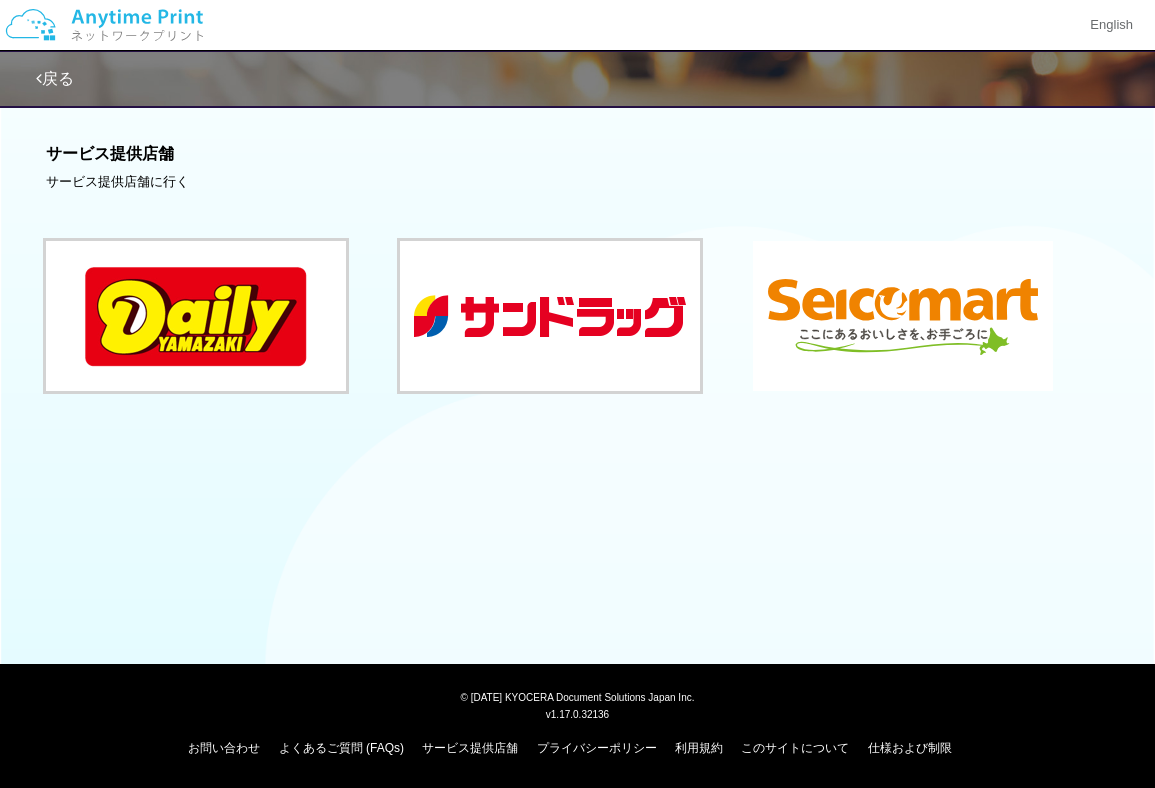 click at bounding box center (903, 316) 